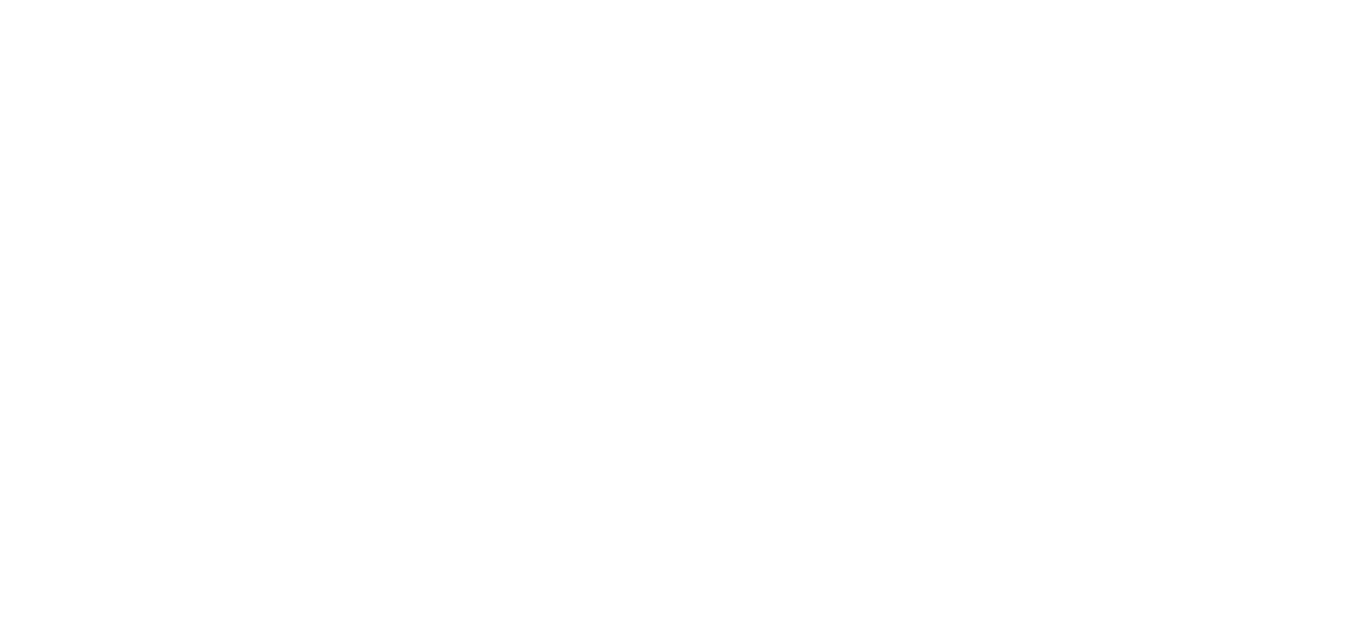 scroll, scrollTop: 0, scrollLeft: 0, axis: both 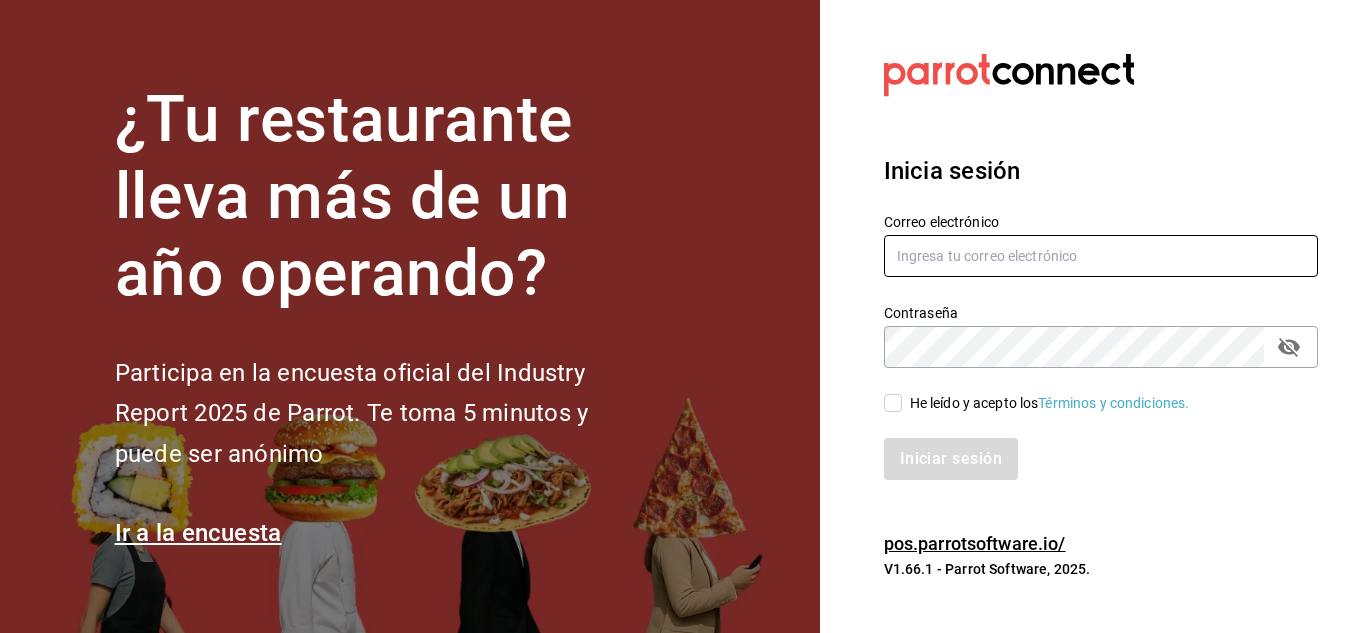 type on "mochomos.[STATE]@example.com" 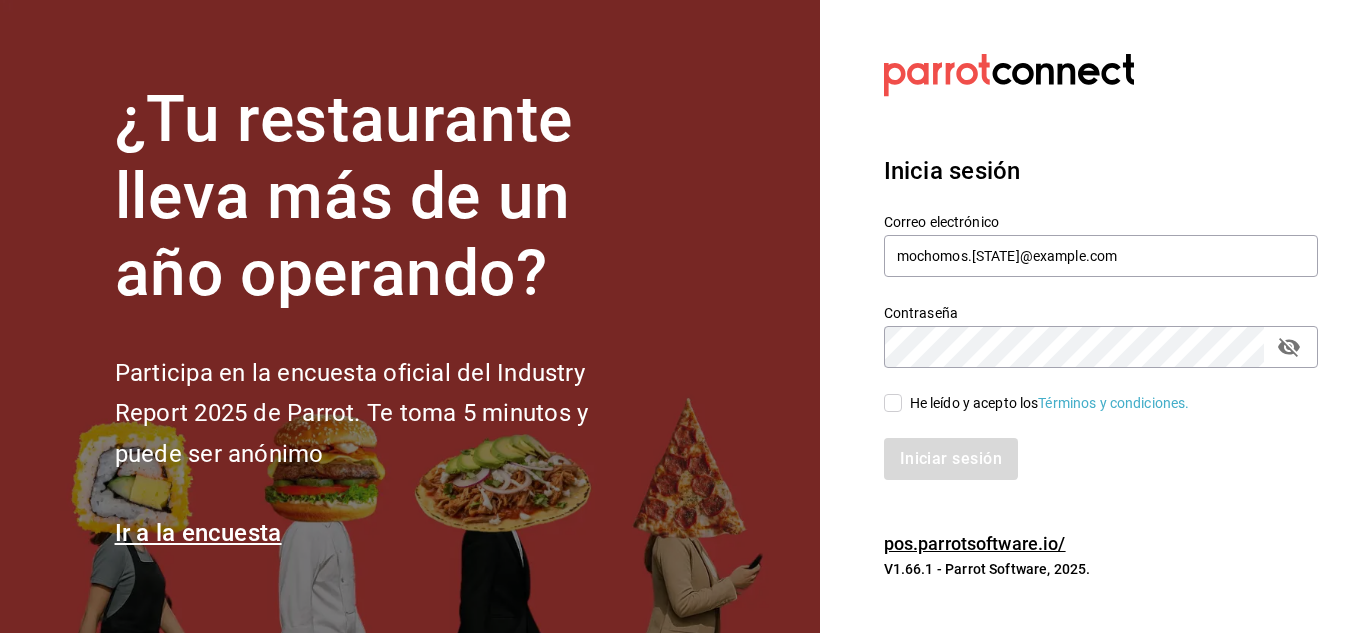 click on "He leído y acepto los  Términos y condiciones." at bounding box center [893, 403] 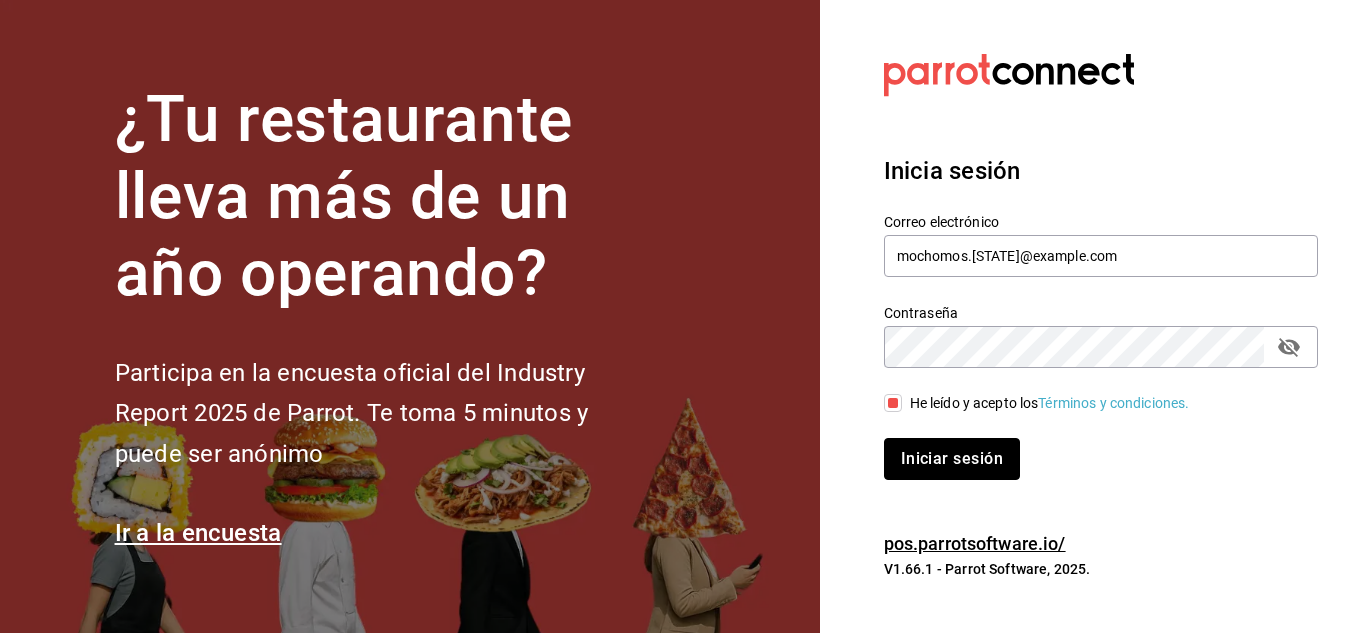 click on "Iniciar sesión" at bounding box center [952, 459] 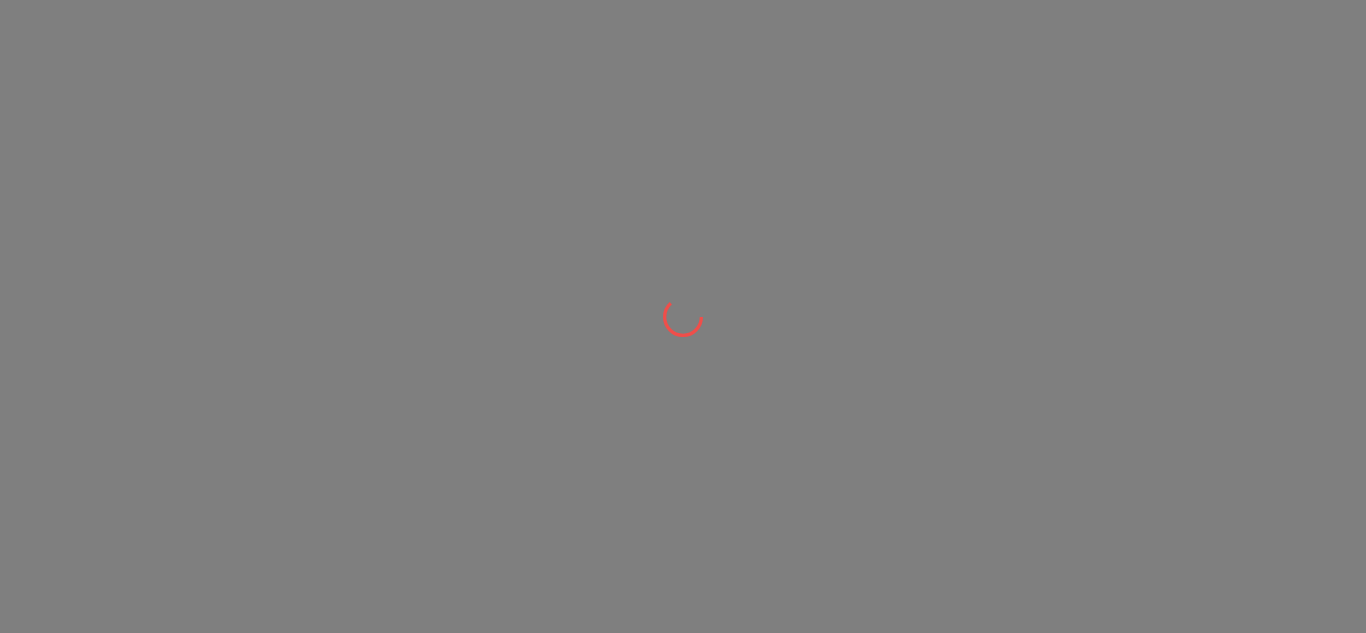 scroll, scrollTop: 0, scrollLeft: 0, axis: both 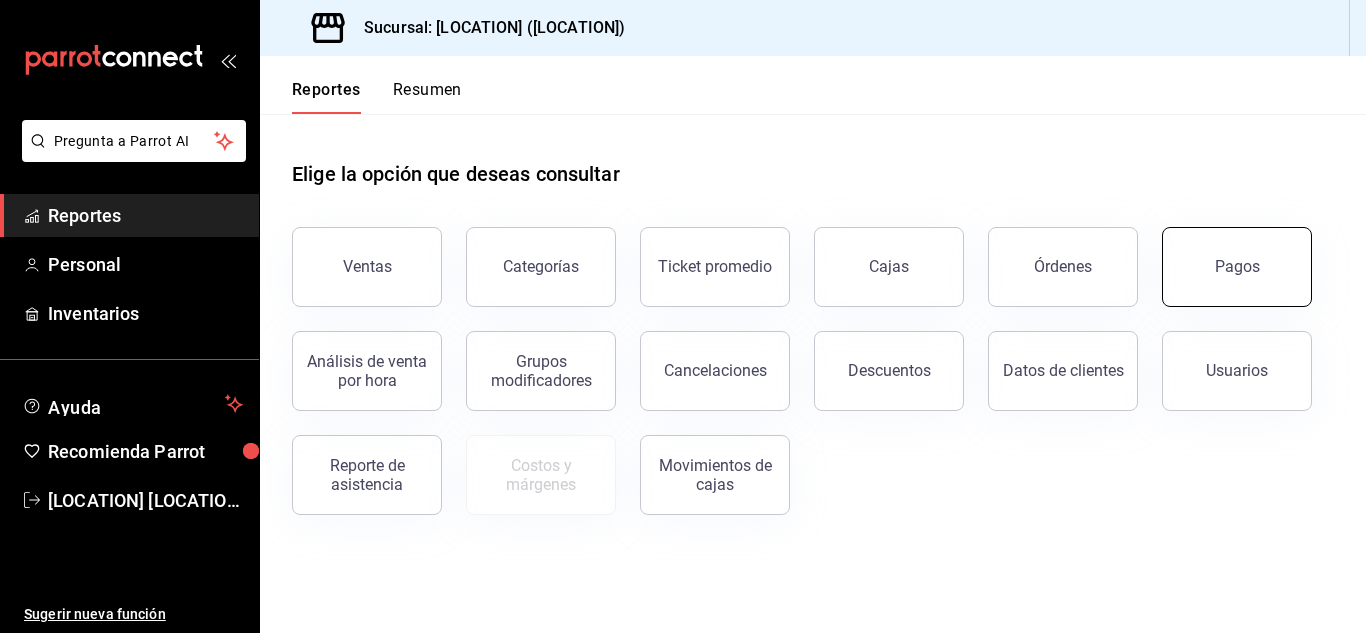 click on "Pagos" at bounding box center (1237, 267) 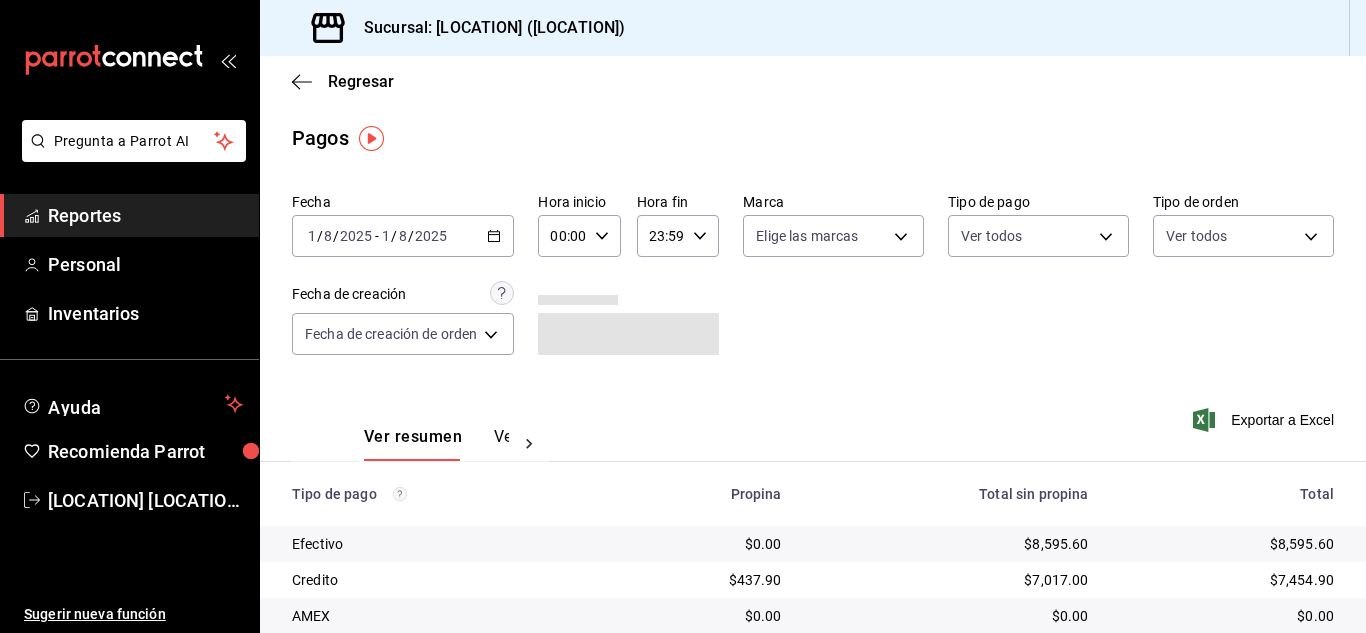 click 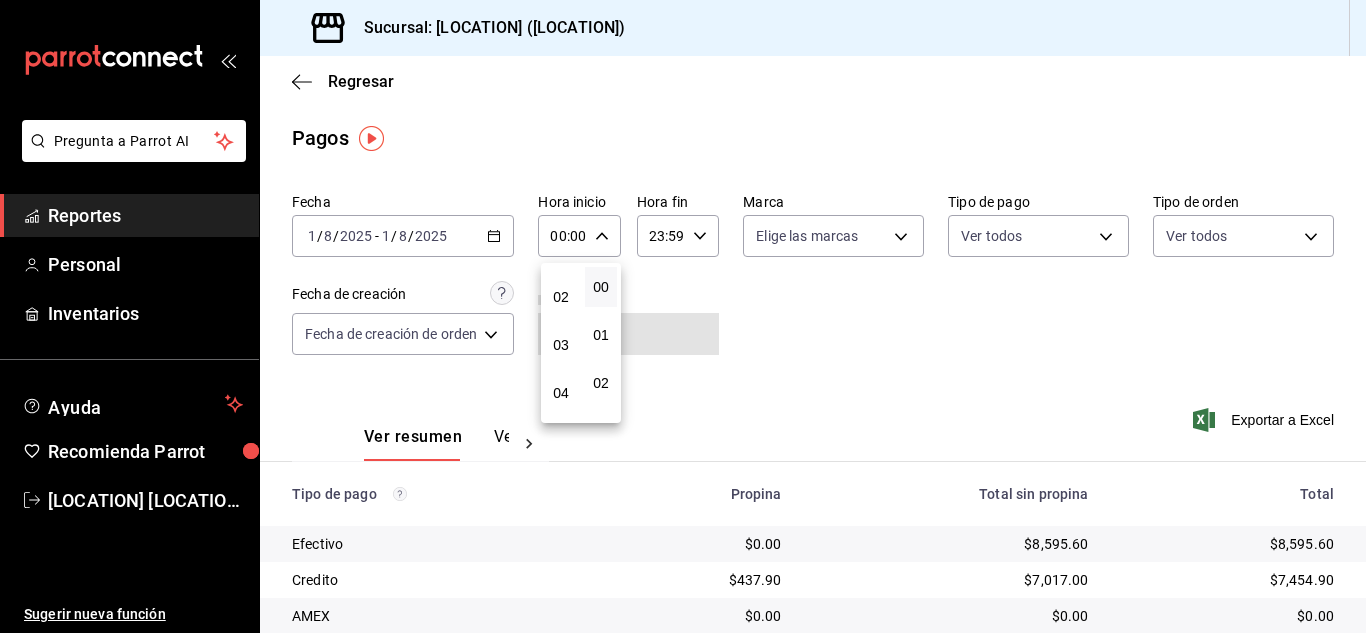 scroll, scrollTop: 200, scrollLeft: 0, axis: vertical 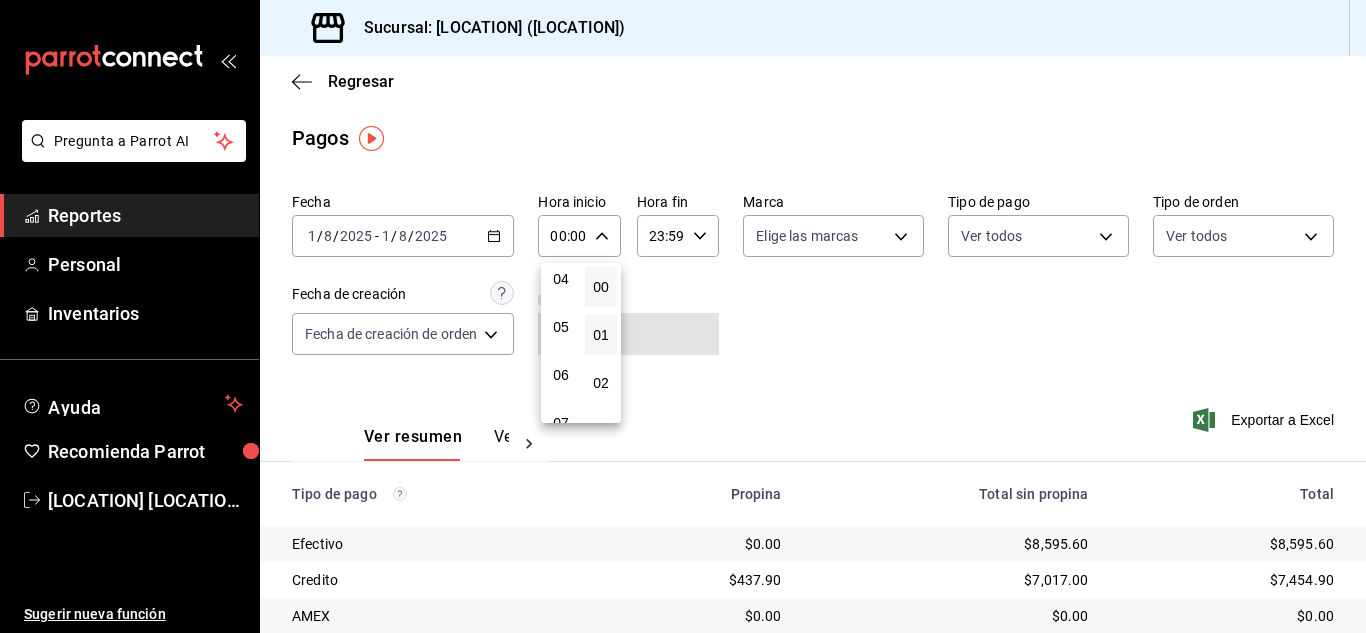 drag, startPoint x: 563, startPoint y: 326, endPoint x: 589, endPoint y: 326, distance: 26 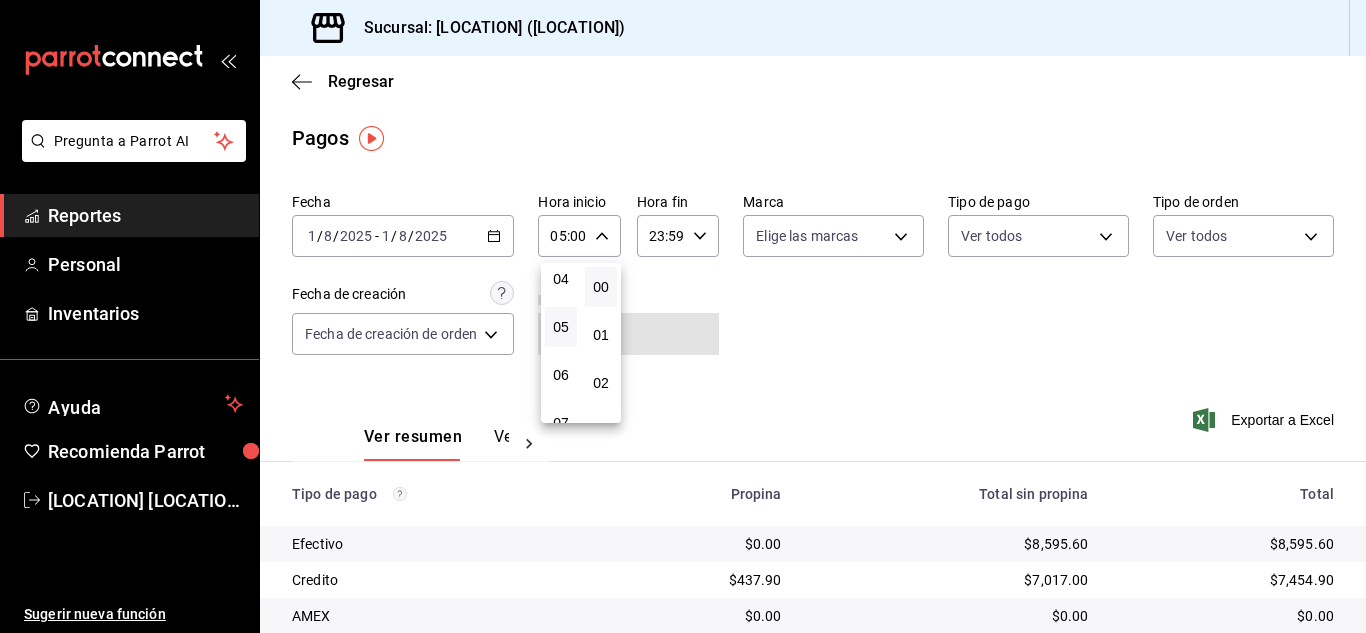 click at bounding box center [683, 316] 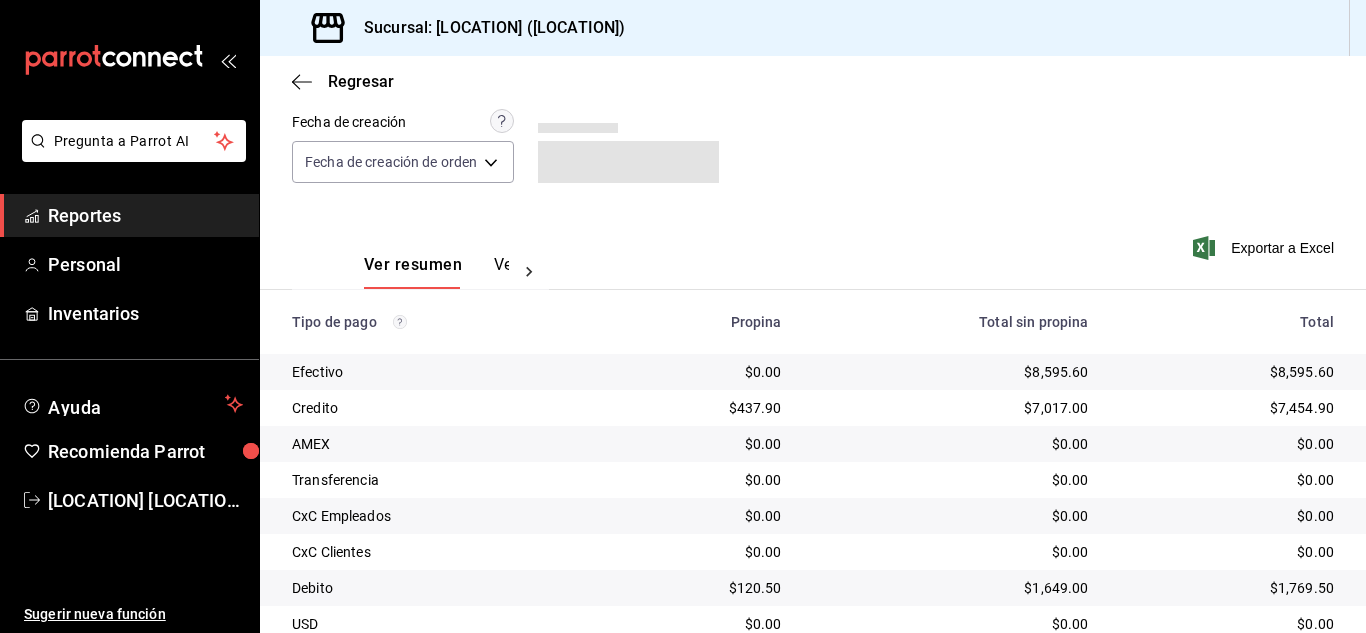 scroll, scrollTop: 286, scrollLeft: 0, axis: vertical 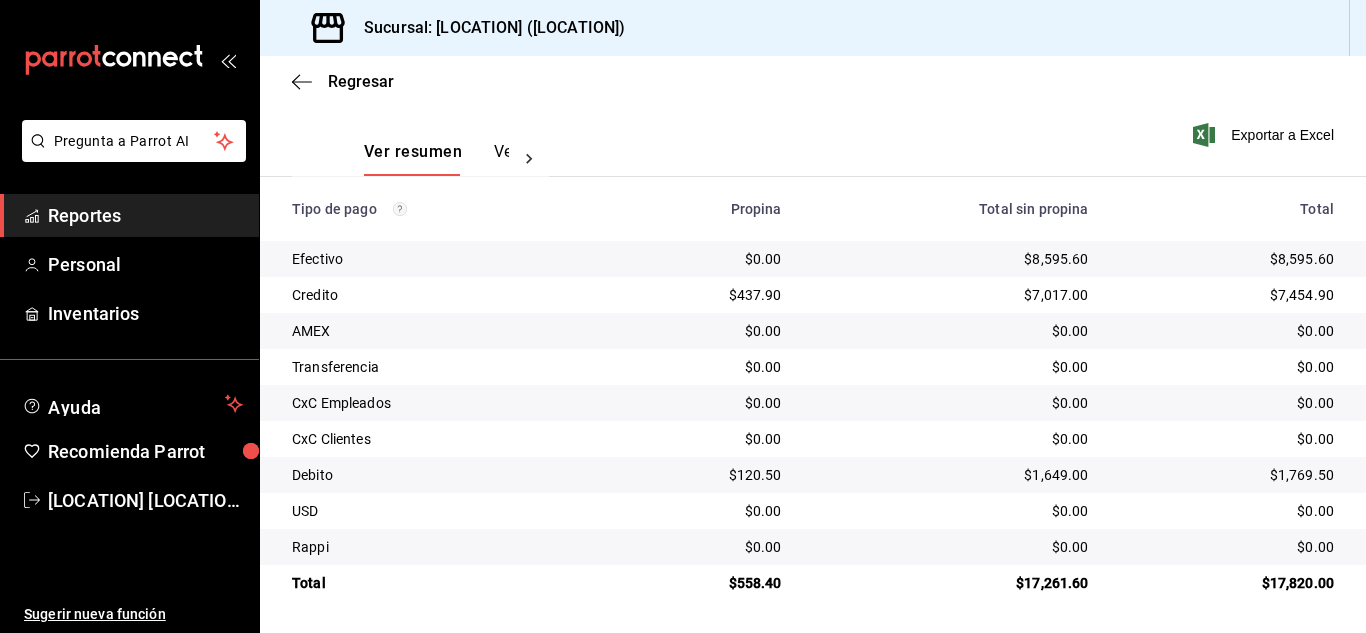 click on "Ver resumen Ver pagos Exportar a Excel" at bounding box center (813, 147) 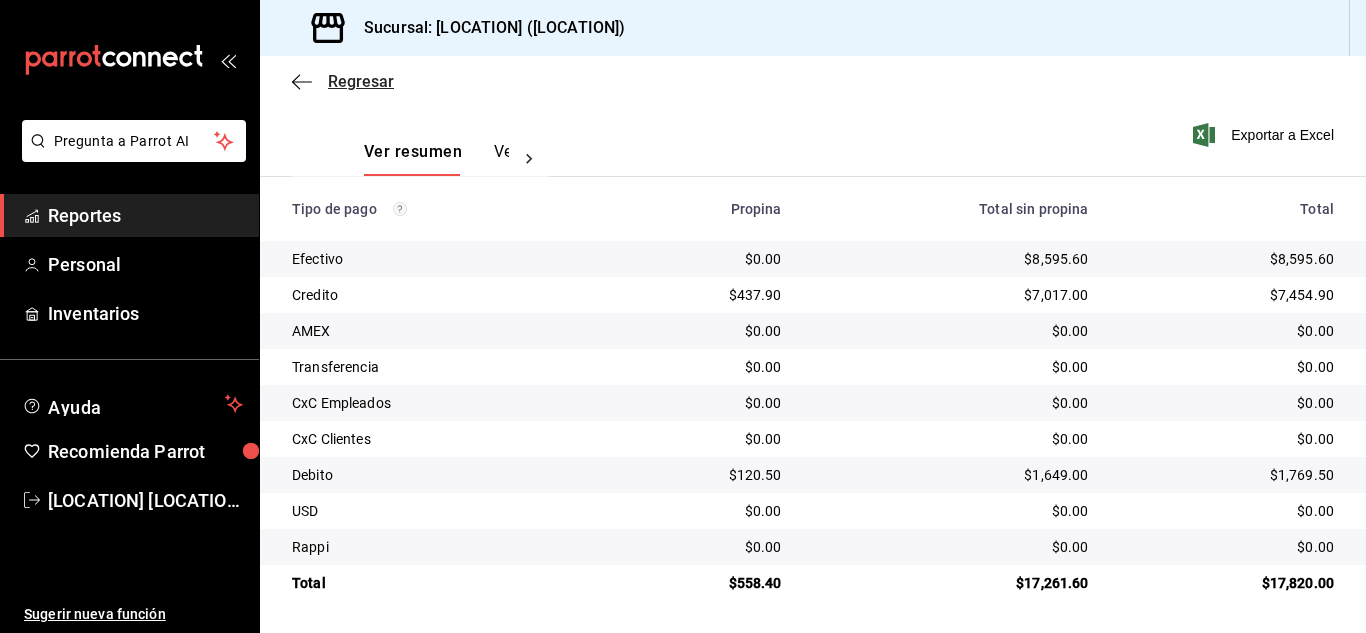 click 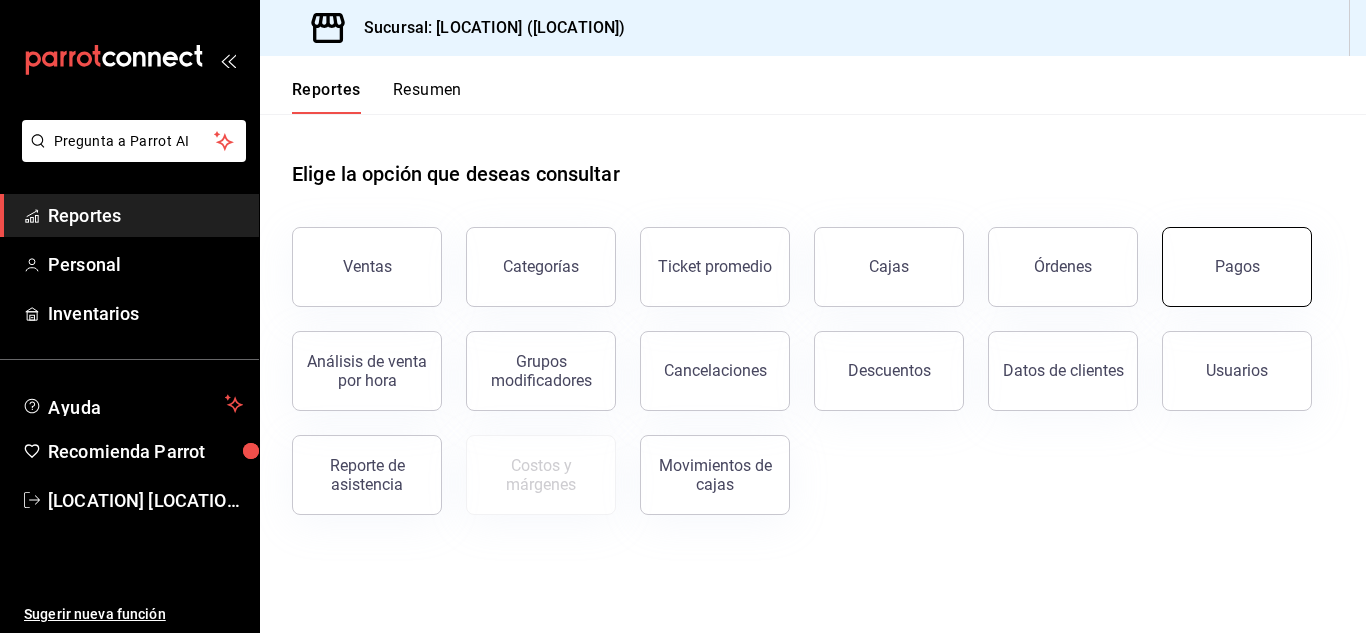 click on "Pagos" at bounding box center (1237, 267) 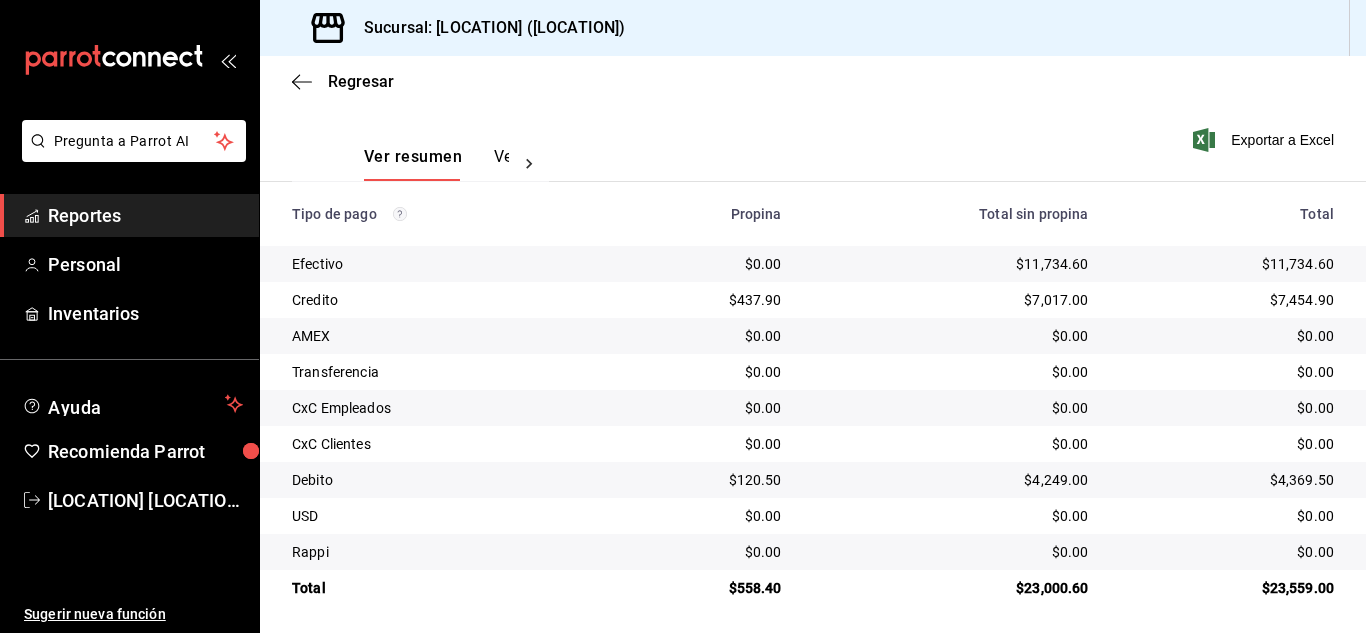 scroll, scrollTop: 286, scrollLeft: 0, axis: vertical 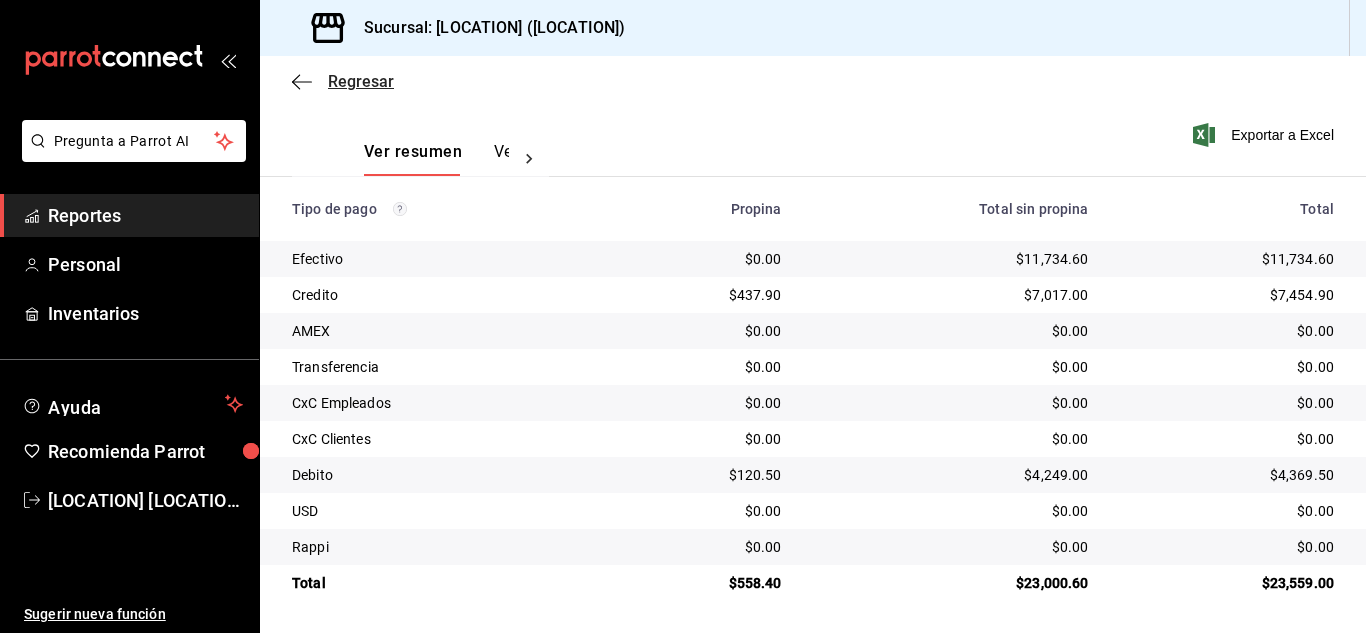 click 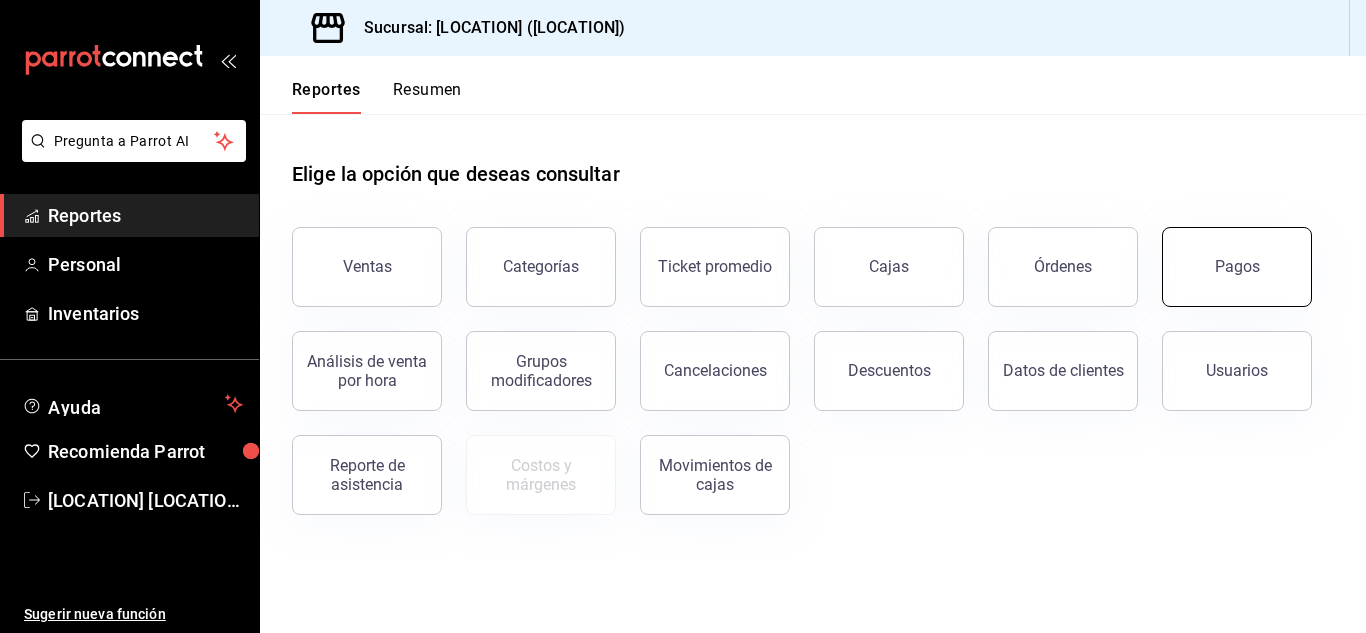 click on "Pagos" at bounding box center [1237, 266] 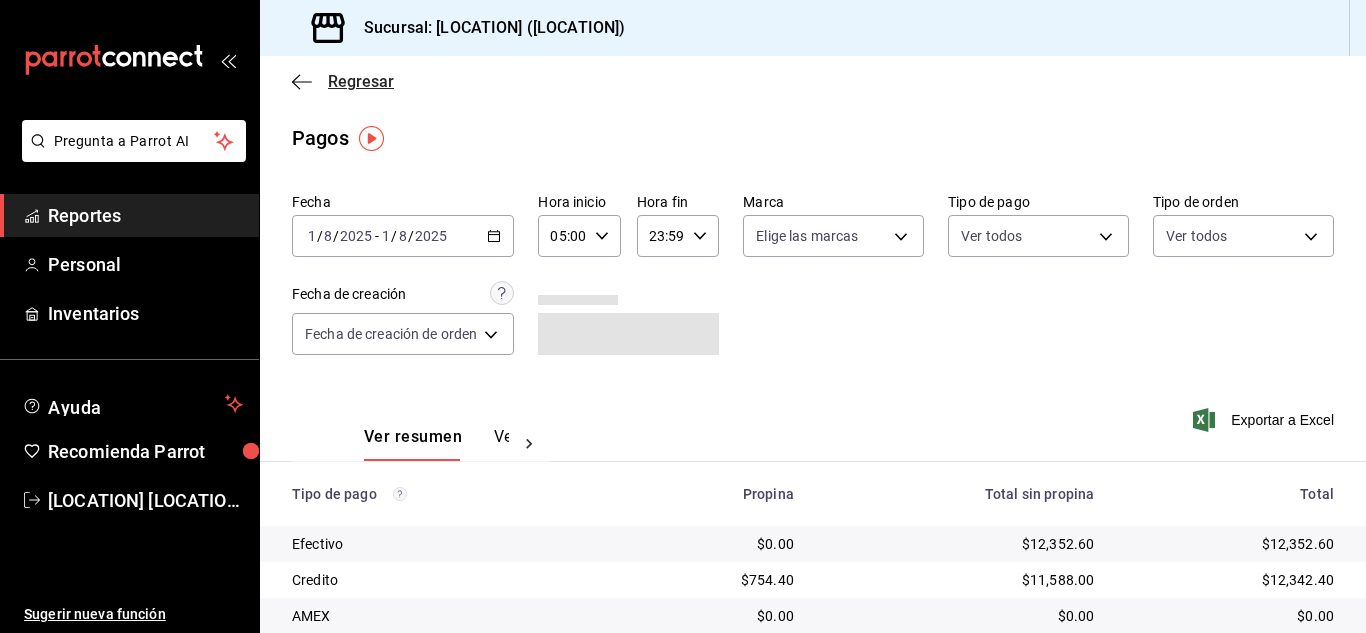 click 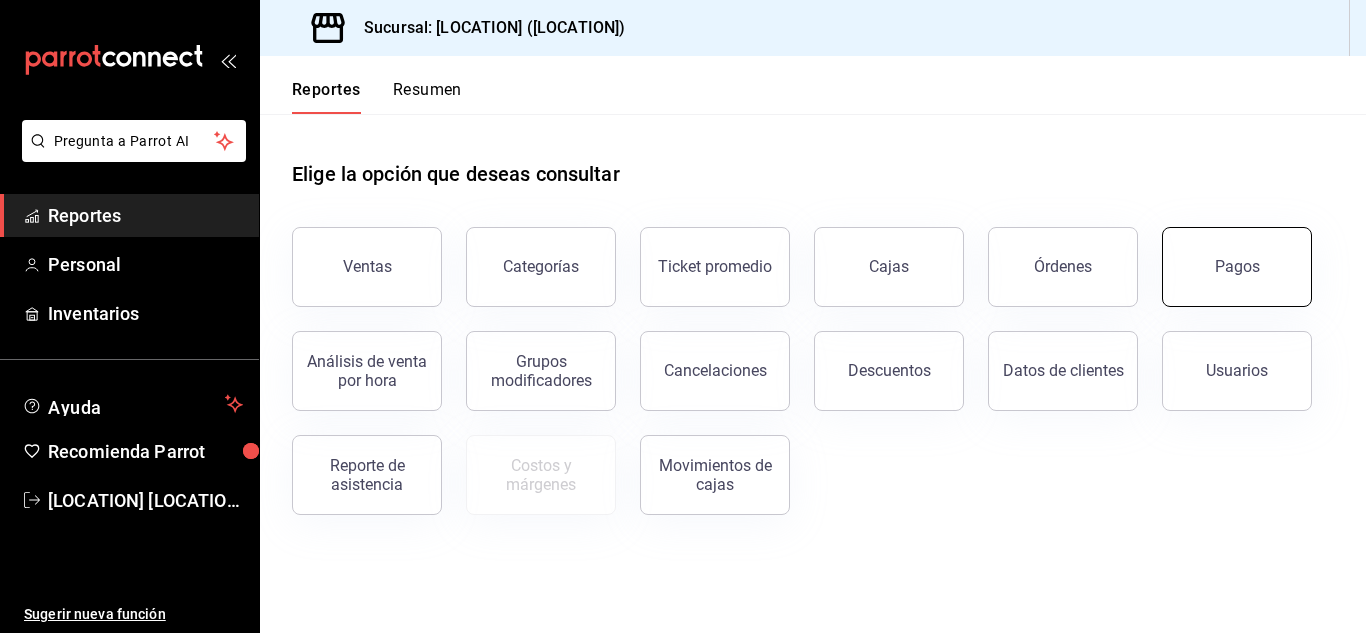 click on "Pagos" at bounding box center (1237, 267) 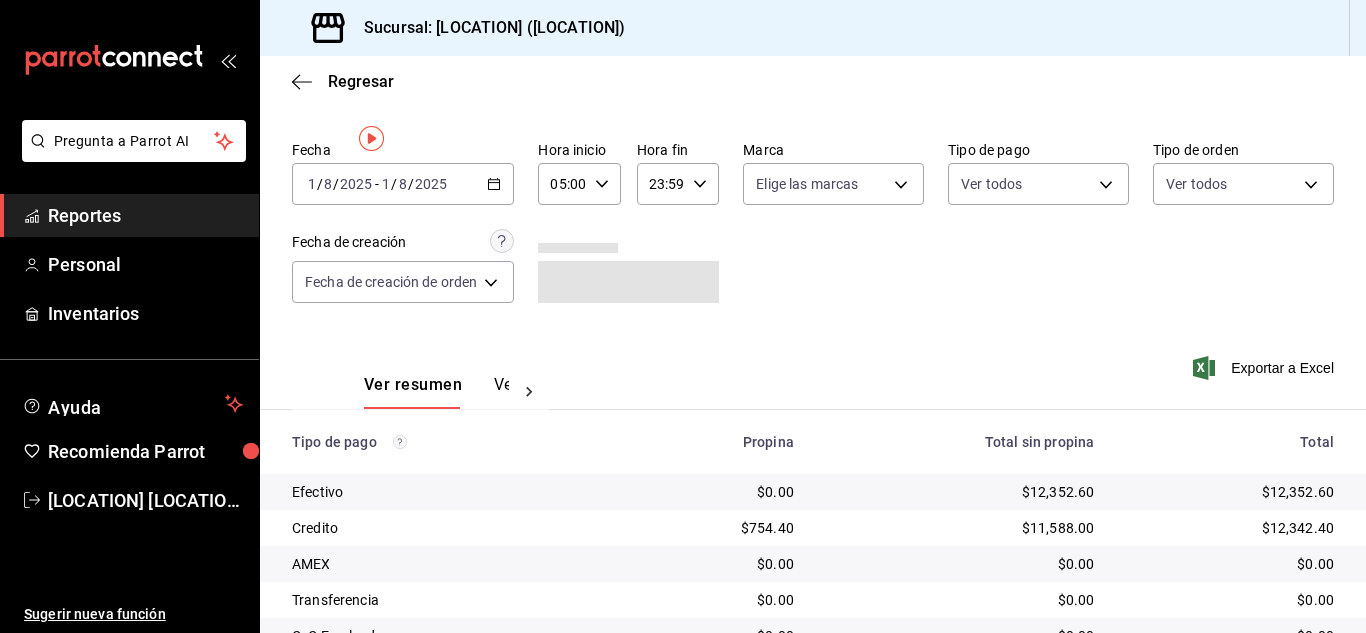 scroll, scrollTop: 0, scrollLeft: 0, axis: both 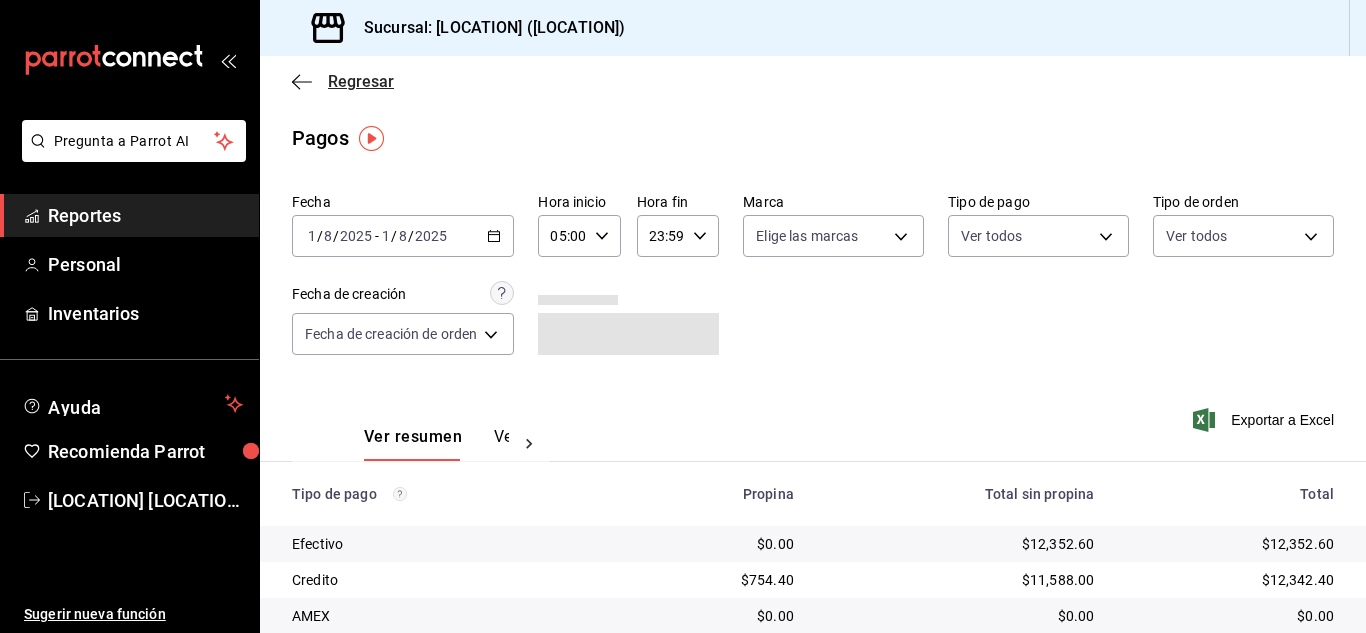click on "Regresar" at bounding box center (343, 81) 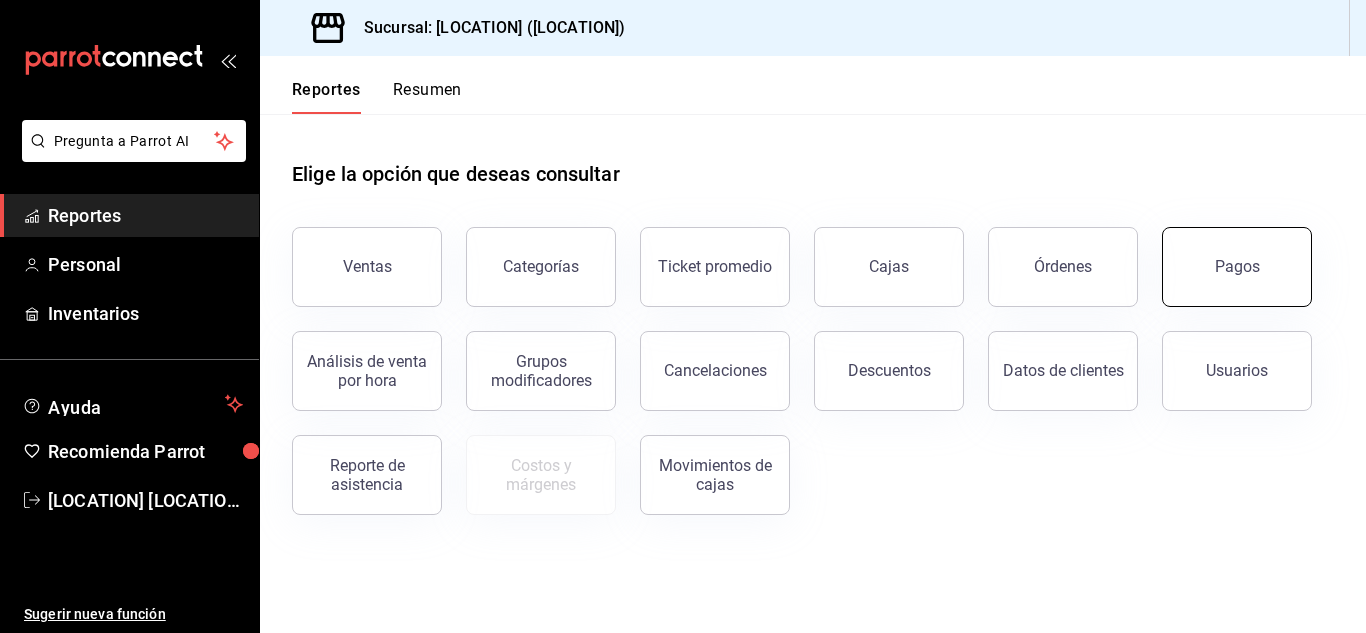 click on "Pagos" at bounding box center (1237, 267) 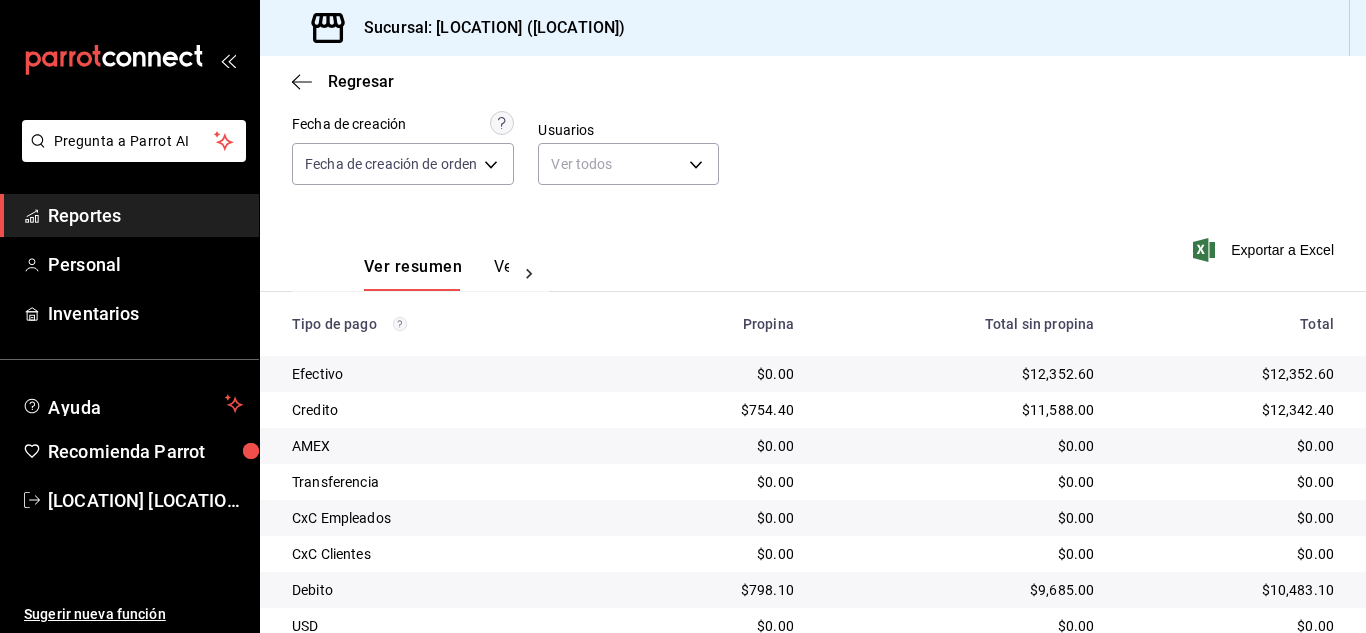 scroll, scrollTop: 286, scrollLeft: 0, axis: vertical 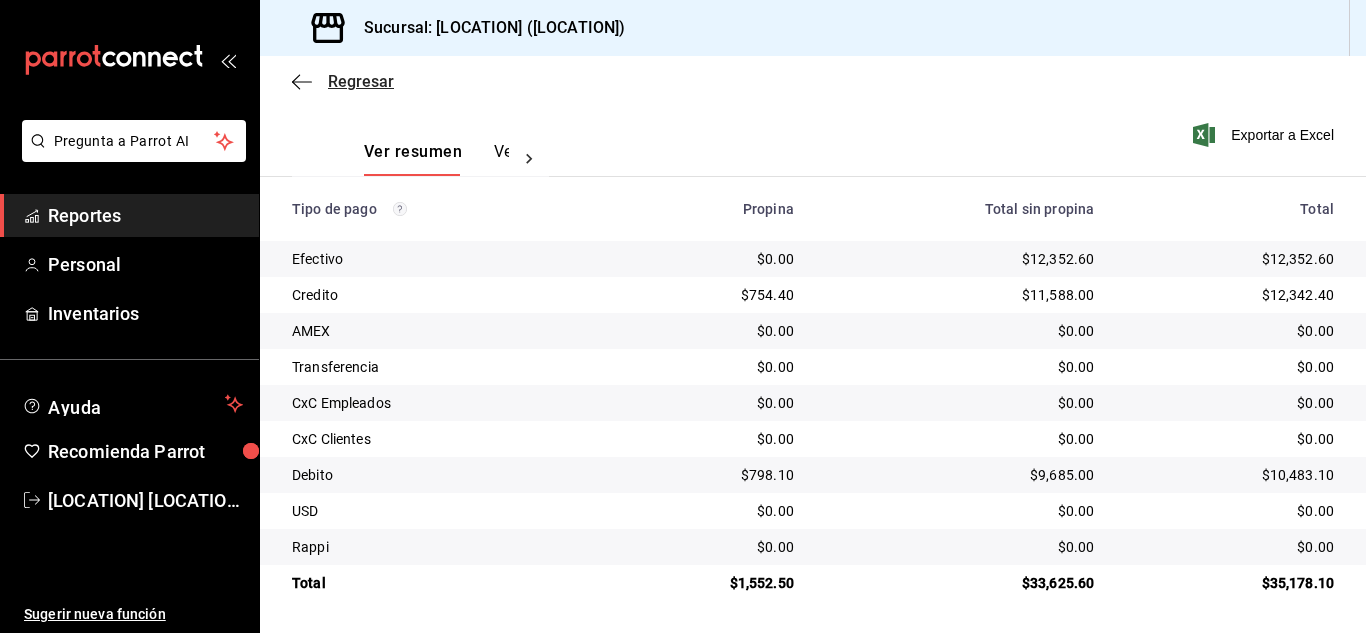 click 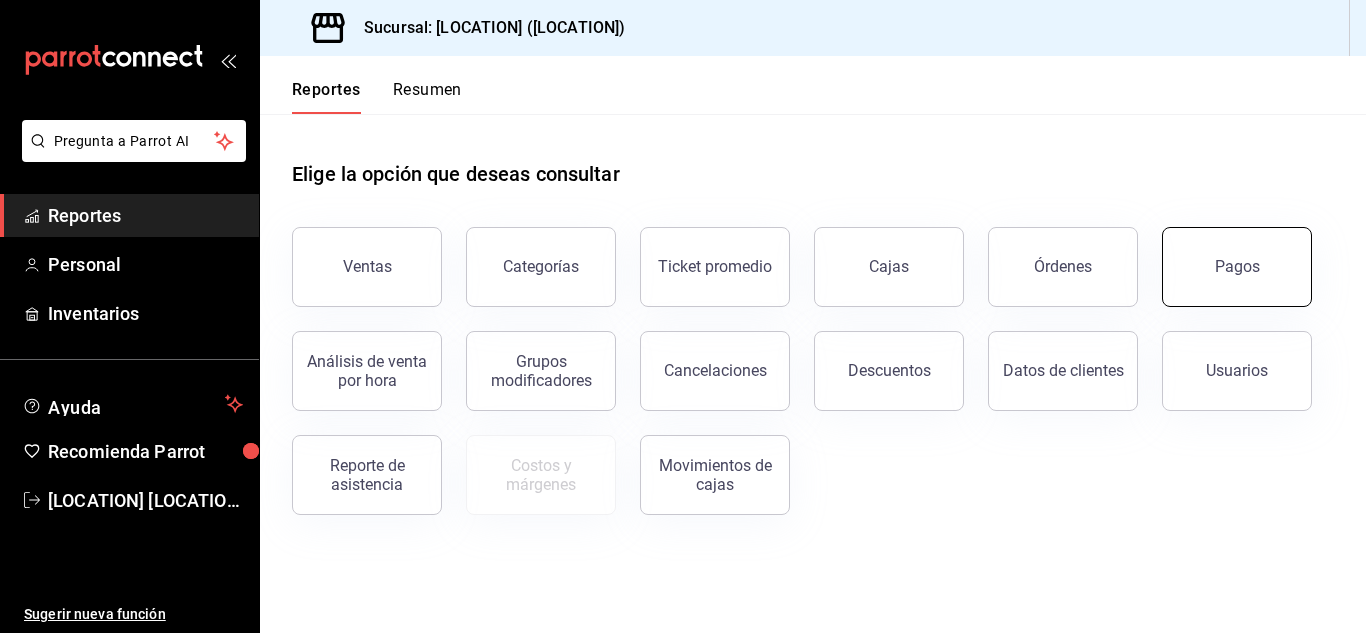 click on "Pagos" at bounding box center (1237, 267) 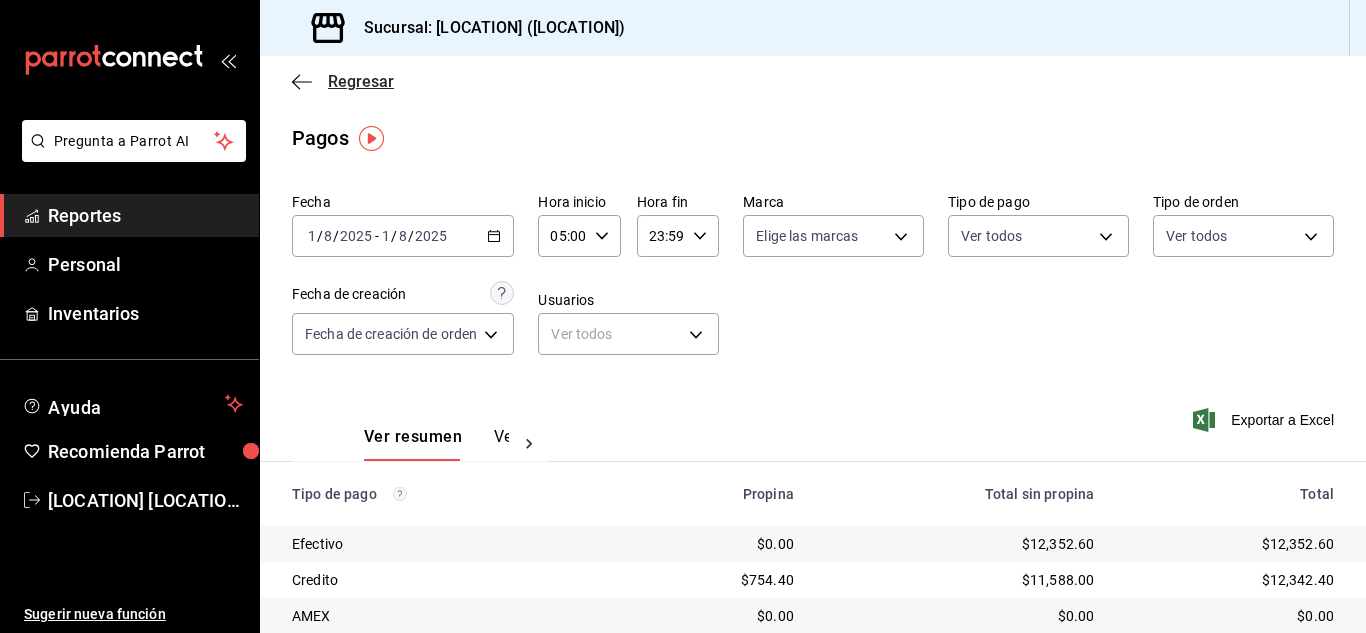 click 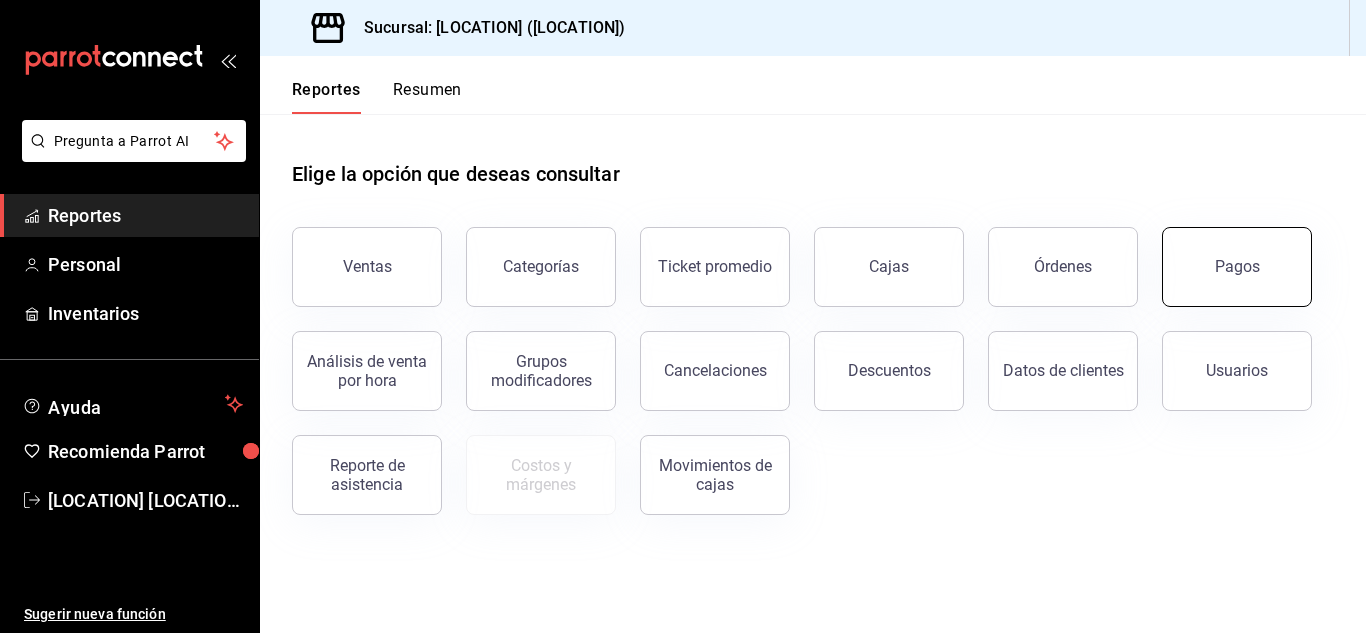 click on "Pagos" at bounding box center [1237, 267] 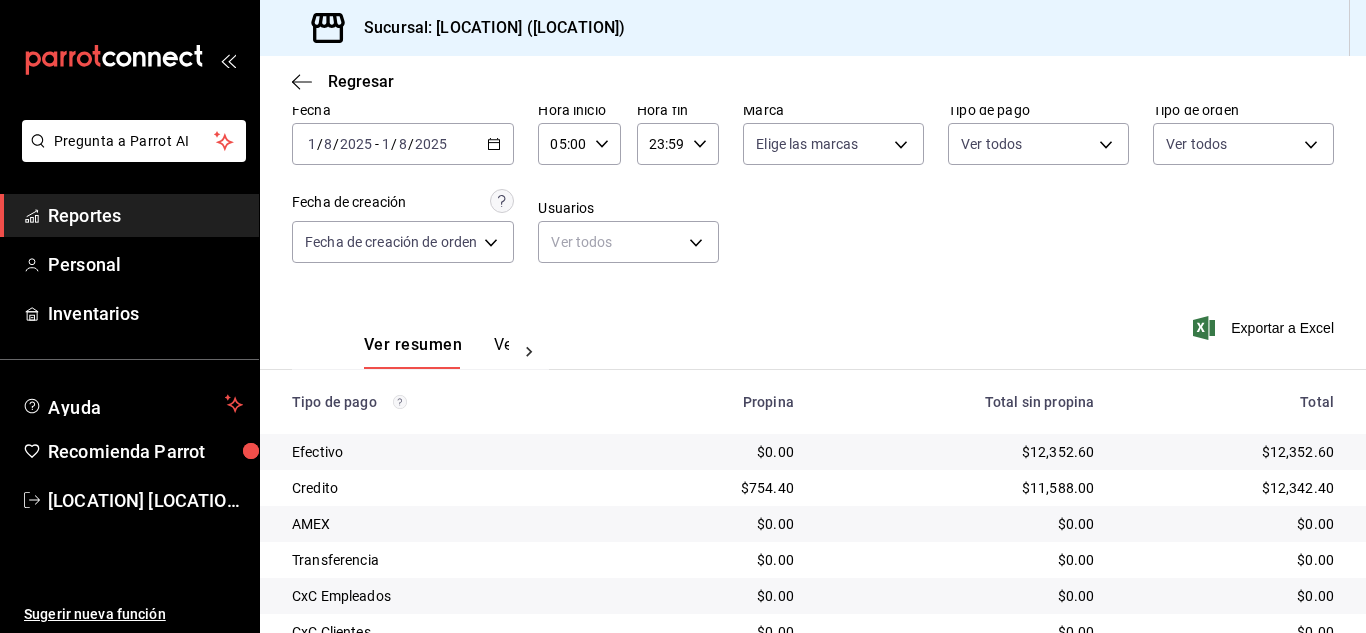 scroll, scrollTop: 286, scrollLeft: 0, axis: vertical 